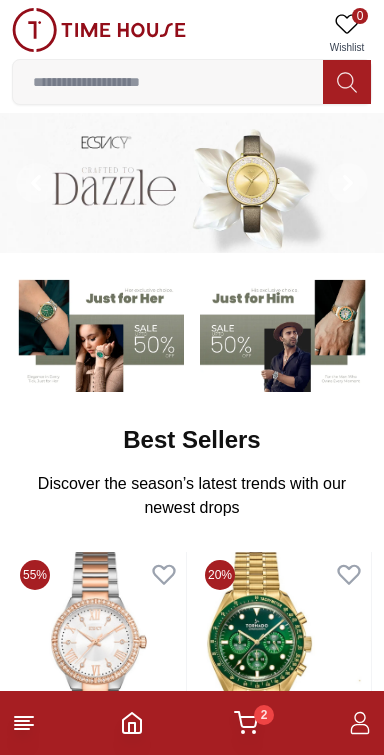 scroll, scrollTop: 0, scrollLeft: 0, axis: both 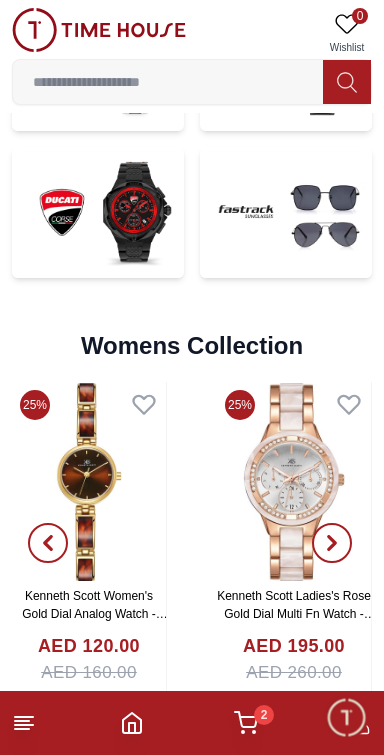 click at bounding box center (98, 212) 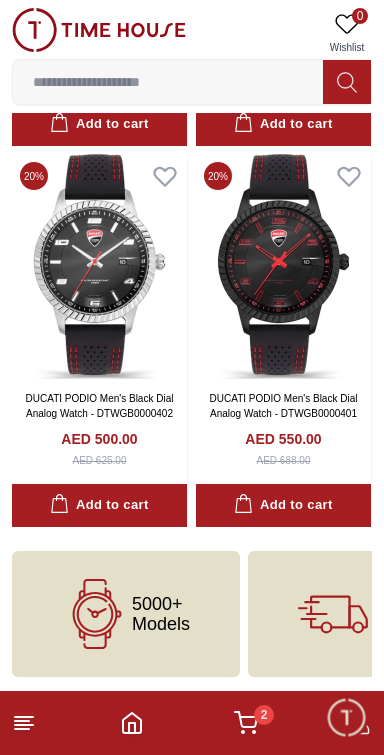 scroll, scrollTop: 3597, scrollLeft: 0, axis: vertical 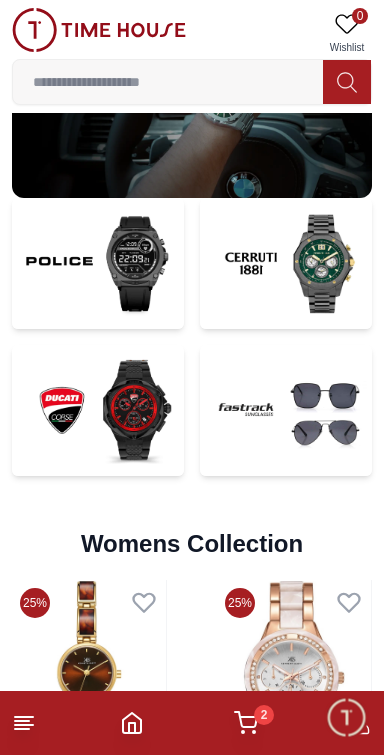 click at bounding box center (286, 410) 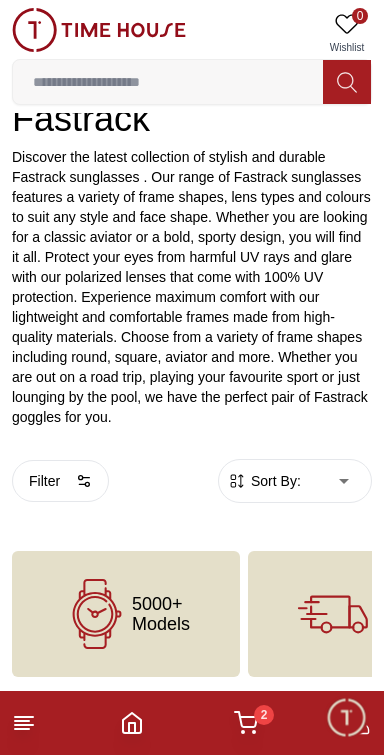 scroll, scrollTop: 0, scrollLeft: 0, axis: both 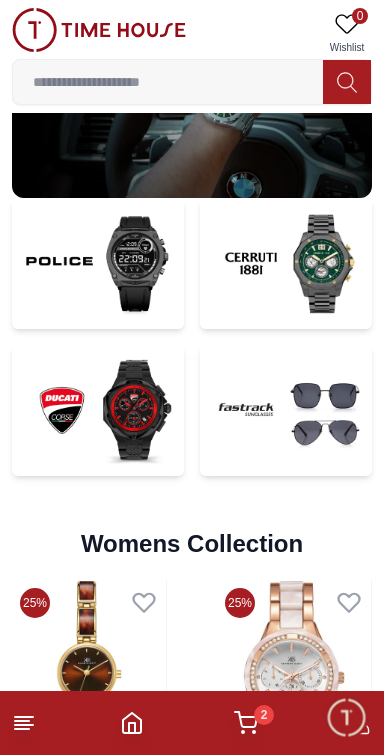 click at bounding box center [286, 410] 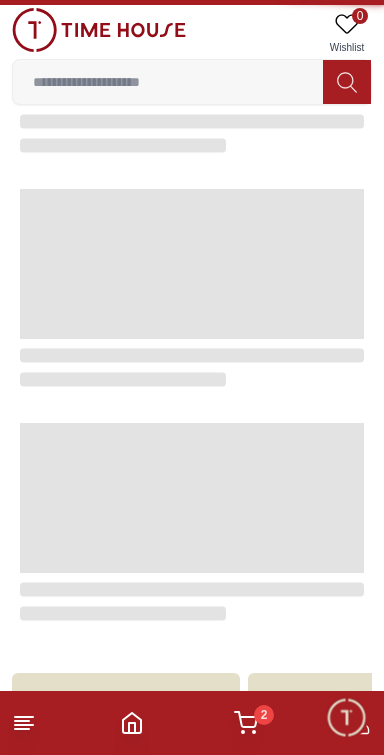 scroll, scrollTop: 0, scrollLeft: 0, axis: both 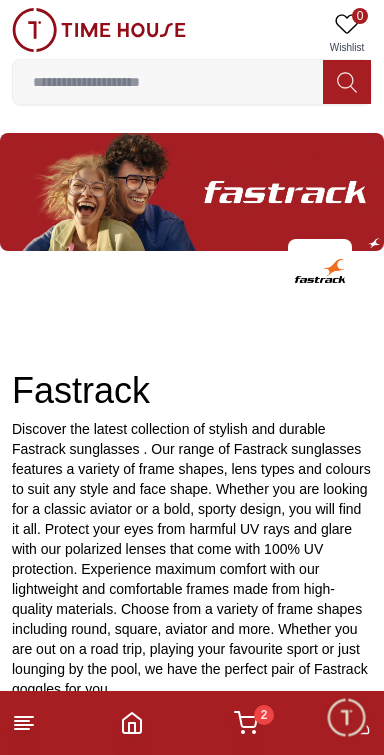 click at bounding box center [168, 82] 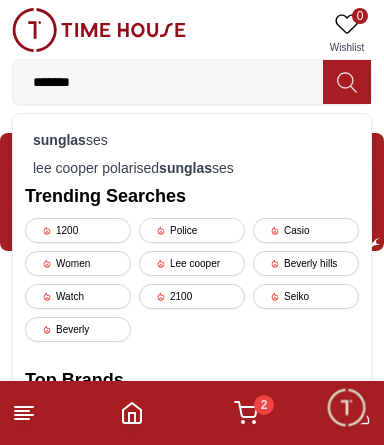 type on "********" 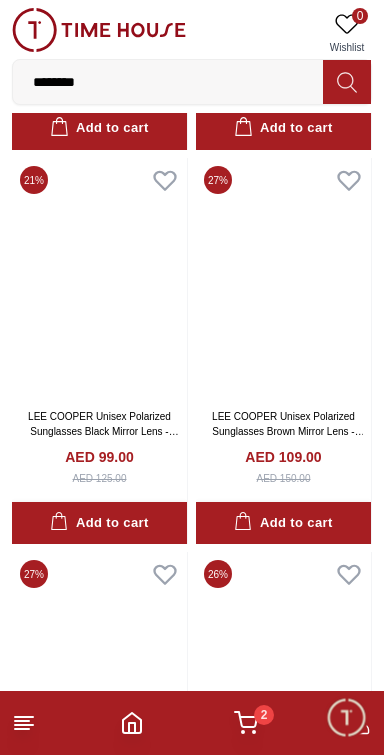 scroll, scrollTop: 3669, scrollLeft: 0, axis: vertical 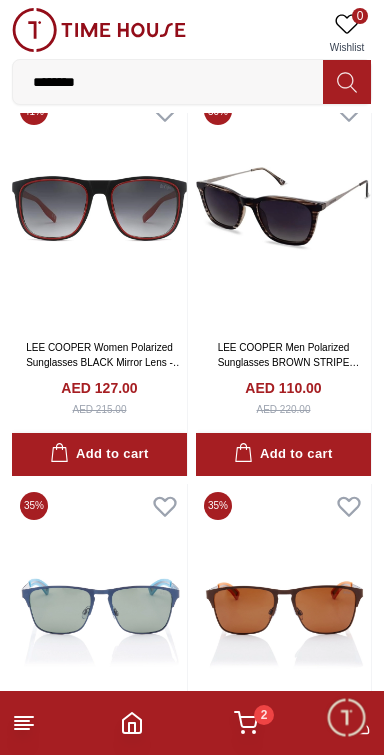 click at bounding box center (346, 717) 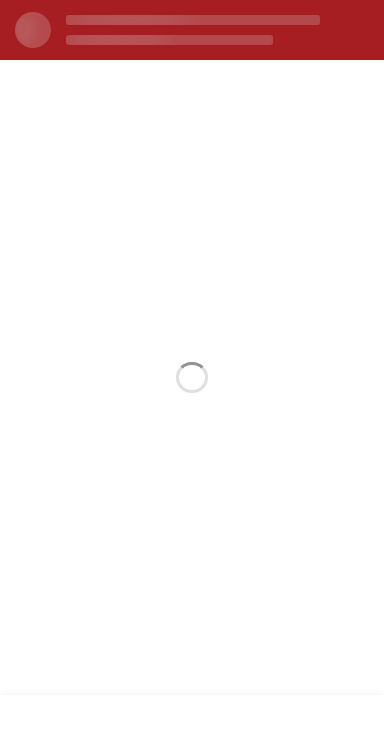 scroll, scrollTop: 0, scrollLeft: 0, axis: both 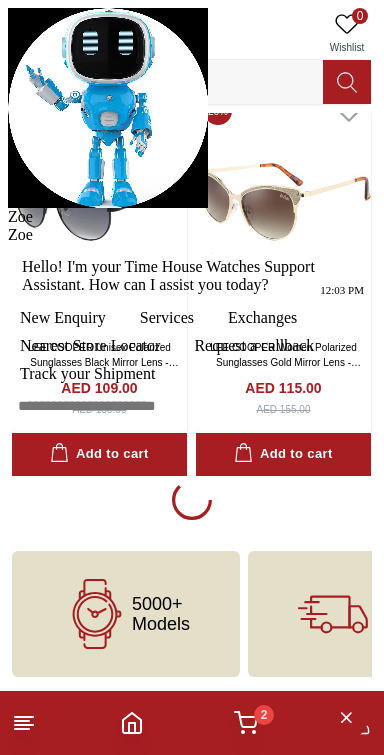 click at bounding box center (8, 226) 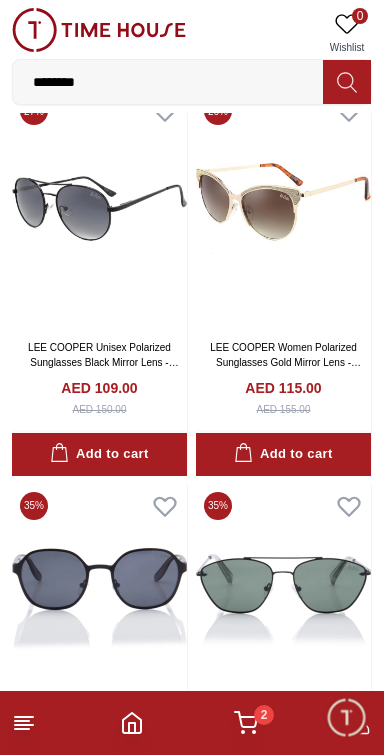 click 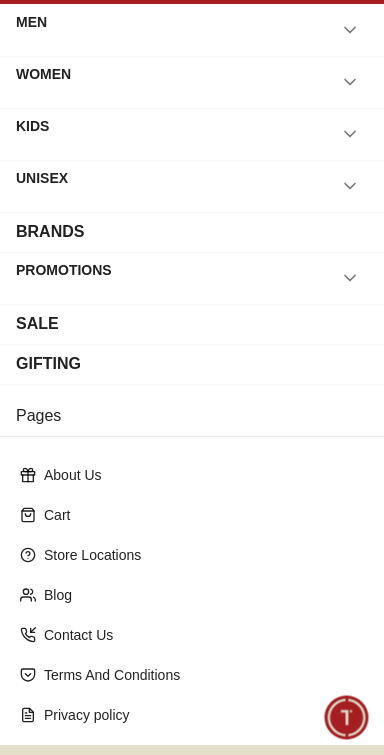 scroll, scrollTop: 0, scrollLeft: 0, axis: both 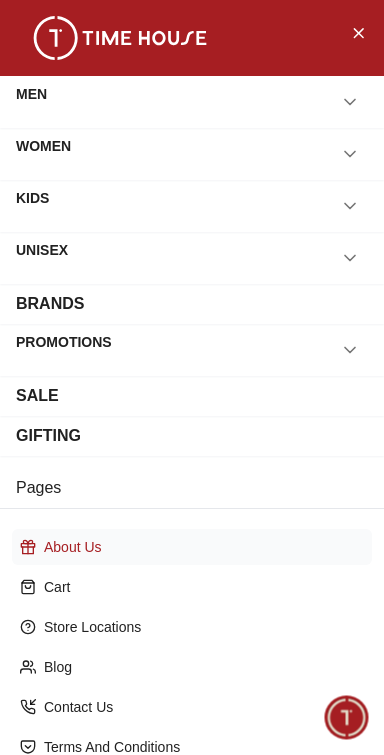 click on "About Us" at bounding box center (204, 547) 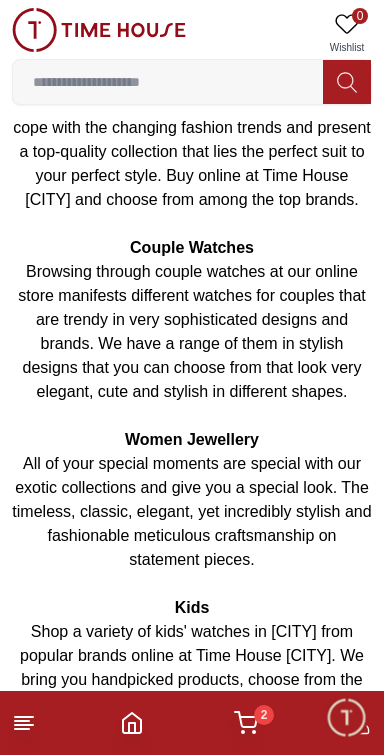 scroll, scrollTop: 3982, scrollLeft: 0, axis: vertical 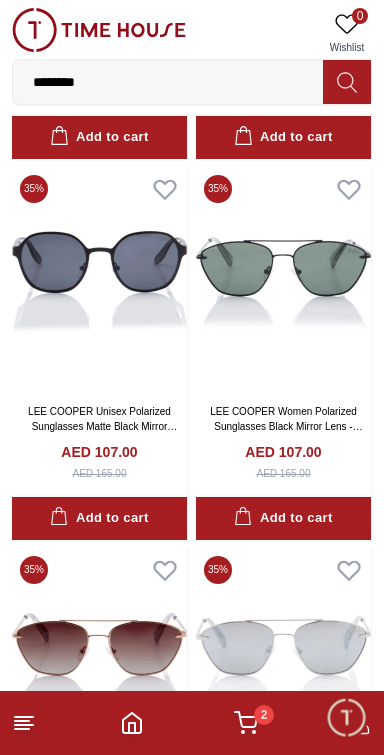 click 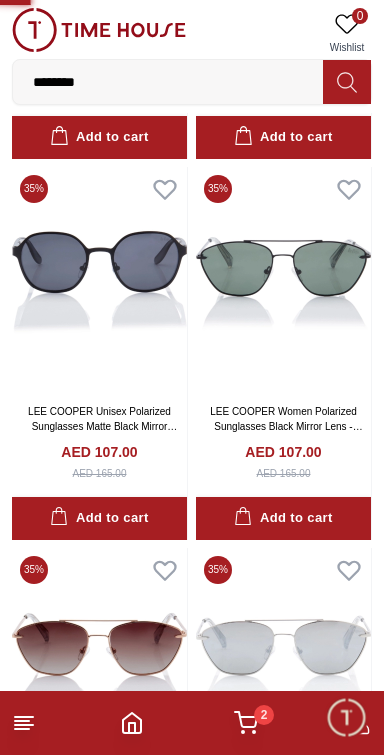 scroll, scrollTop: 4004, scrollLeft: 0, axis: vertical 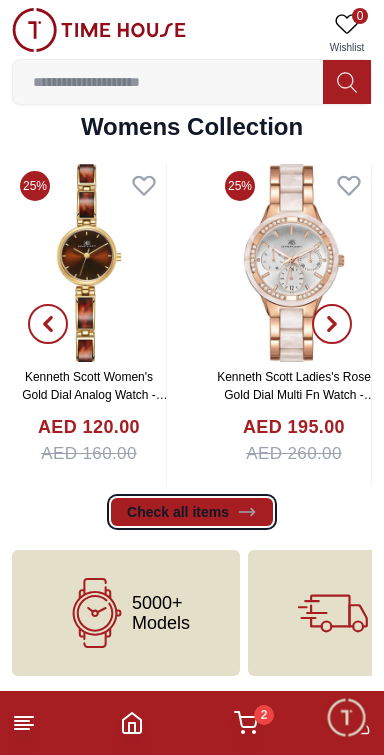 click on "Check all items" at bounding box center [192, 512] 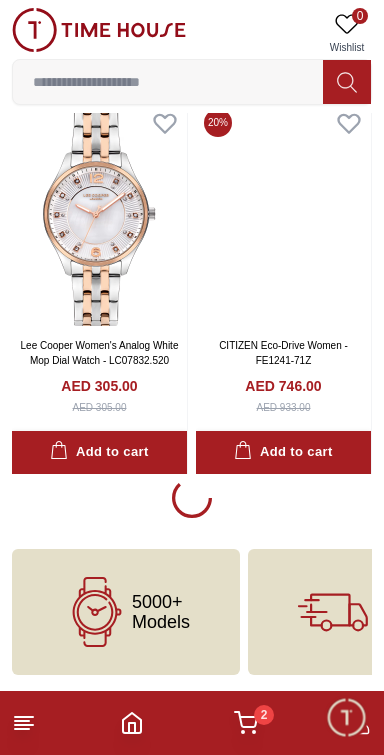 scroll, scrollTop: 3528, scrollLeft: 0, axis: vertical 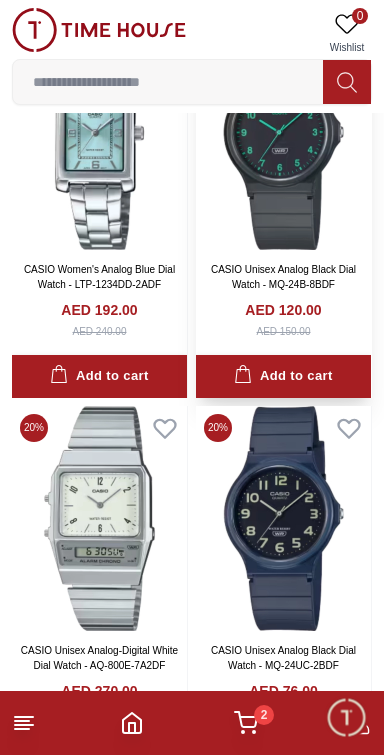 click at bounding box center (283, 137) 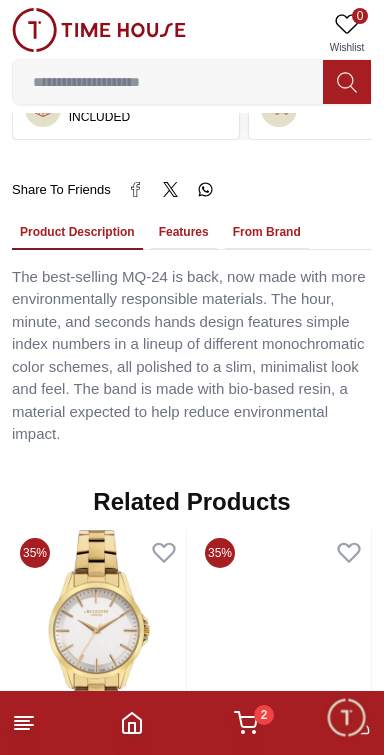 scroll, scrollTop: 1412, scrollLeft: 0, axis: vertical 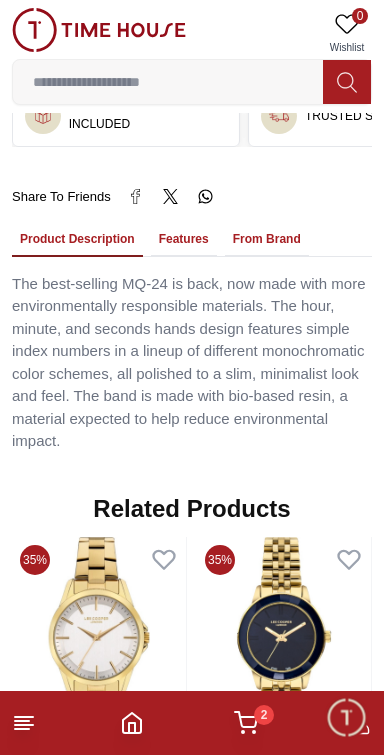click on "From Brand" at bounding box center (267, 240) 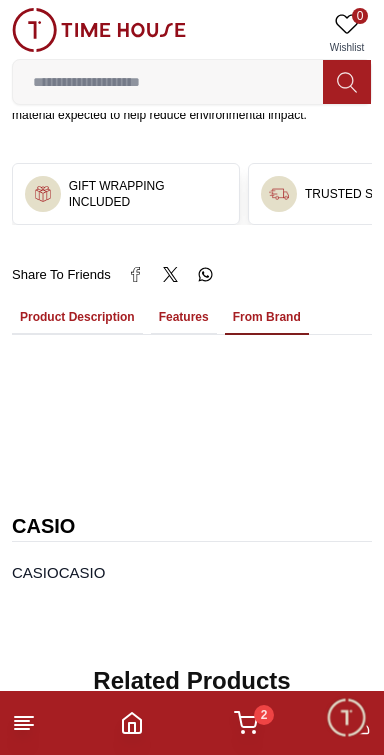 scroll, scrollTop: 1322, scrollLeft: 0, axis: vertical 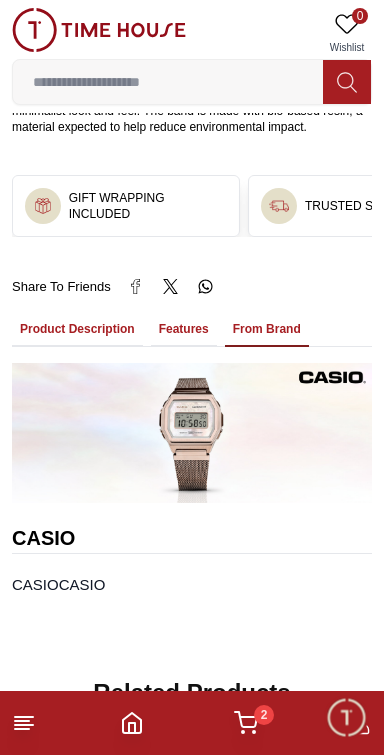 click on "Features" at bounding box center [184, 330] 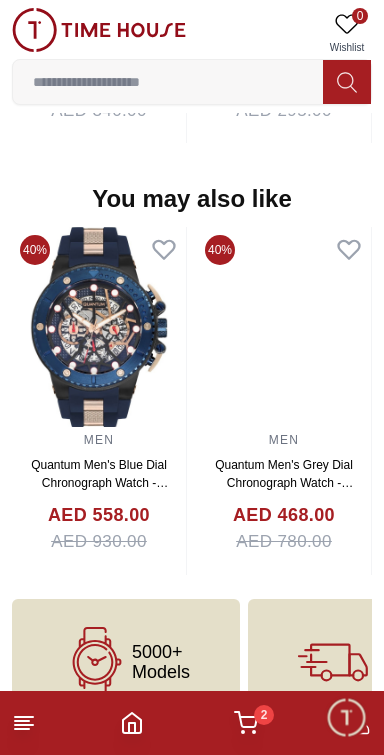 scroll, scrollTop: 2683, scrollLeft: 0, axis: vertical 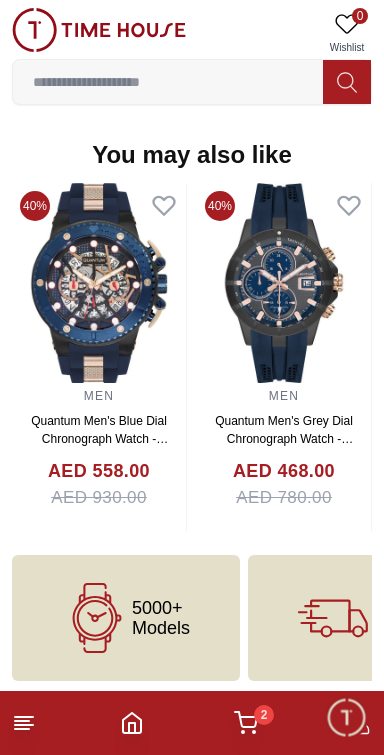 click 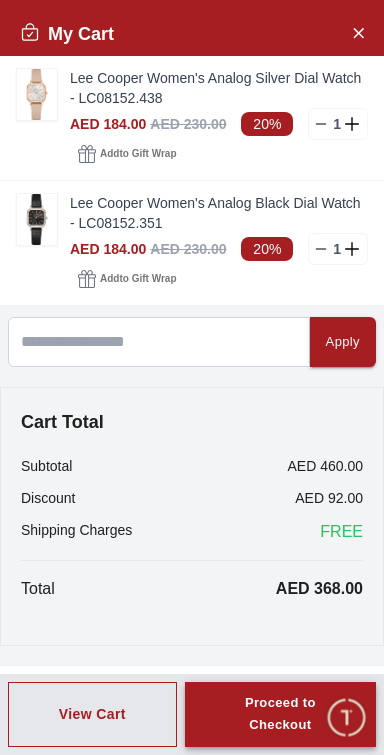 click on "Proceed to Checkout" at bounding box center [280, 715] 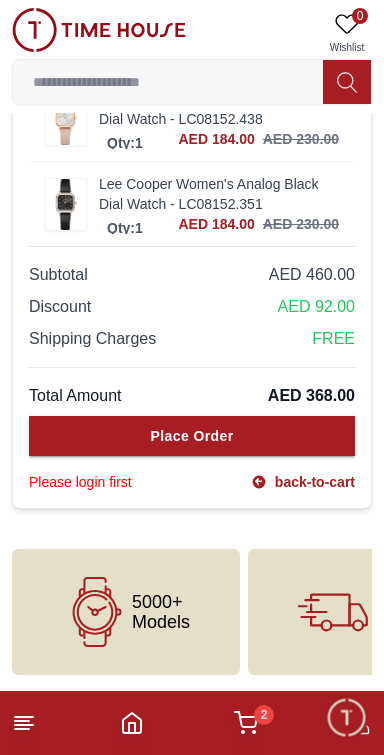 scroll, scrollTop: 0, scrollLeft: 0, axis: both 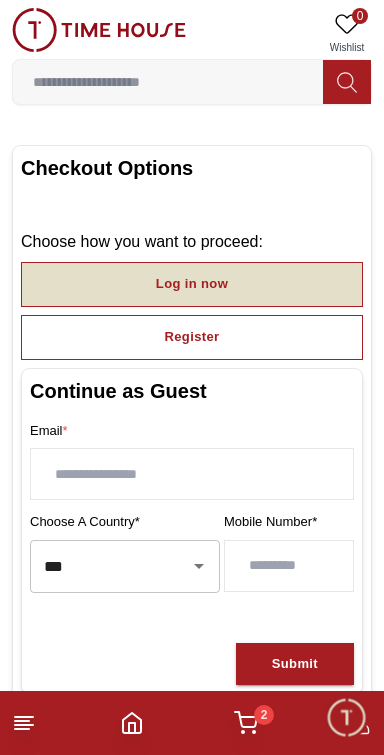 click on "Log in now" at bounding box center [192, 284] 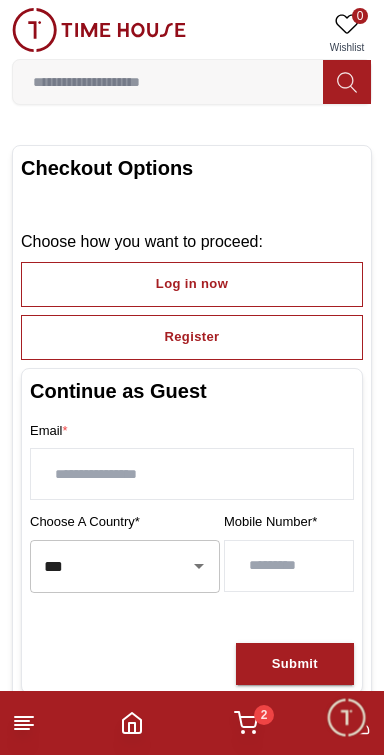 click at bounding box center [289, 566] 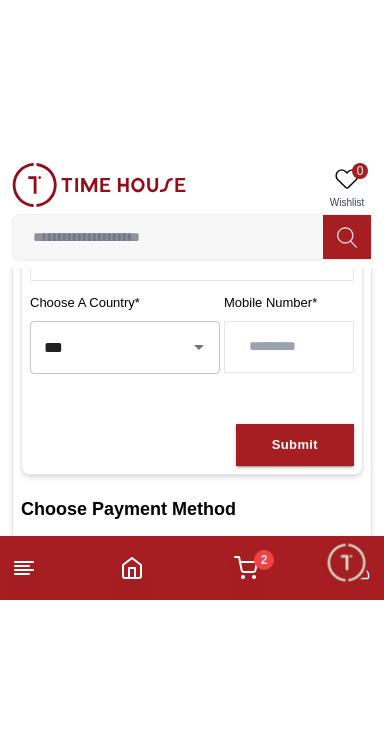 scroll, scrollTop: 337, scrollLeft: 0, axis: vertical 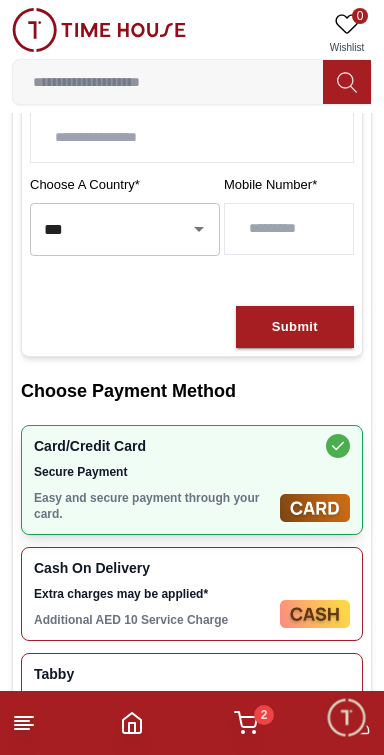 type on "*********" 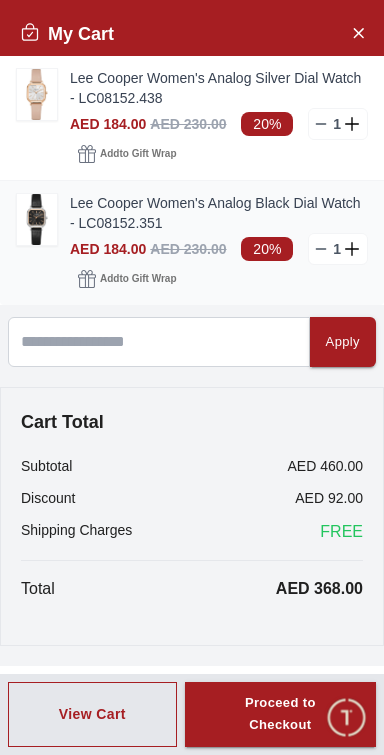 click on "Lee Cooper Women's Analog Black Dial Watch - LC08152.351" at bounding box center (219, 213) 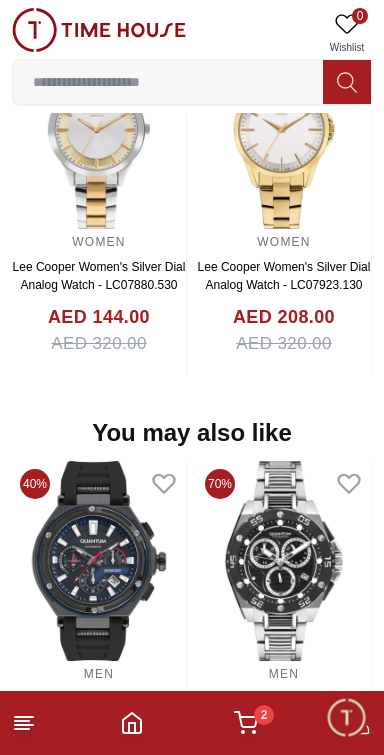 scroll, scrollTop: 1977, scrollLeft: 0, axis: vertical 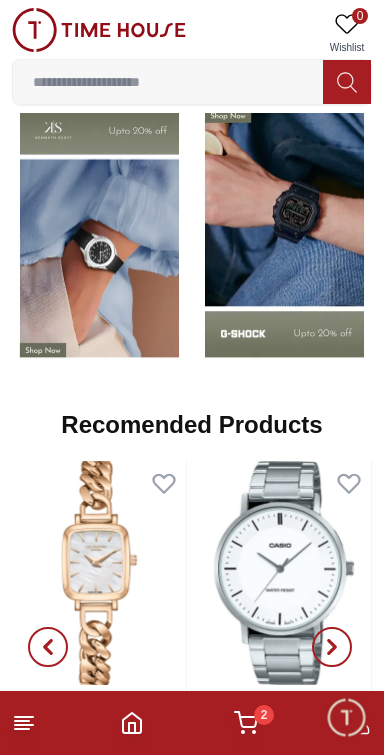 click at bounding box center [99, 233] 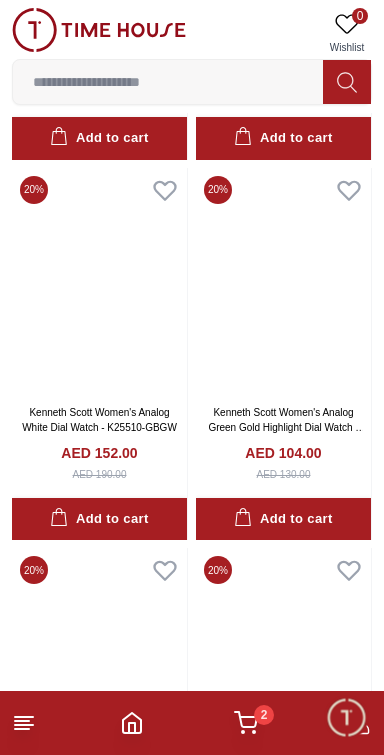 scroll, scrollTop: 2858, scrollLeft: 0, axis: vertical 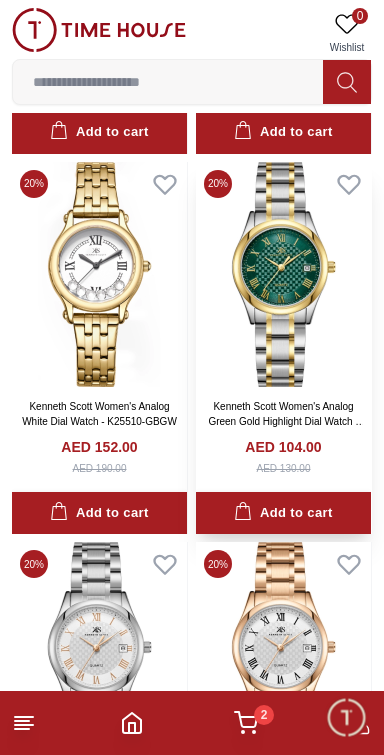 click at bounding box center [283, 274] 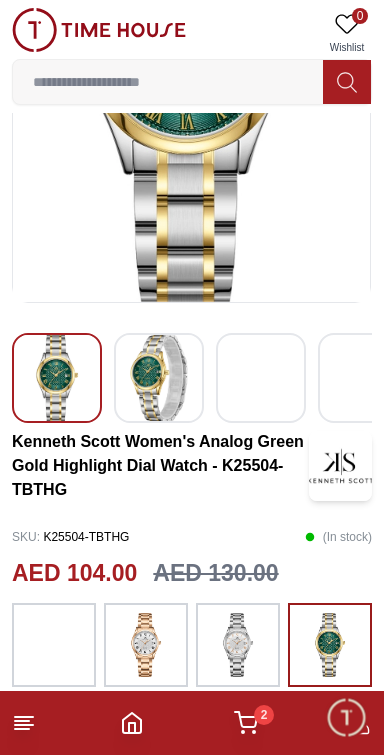 scroll, scrollTop: 292, scrollLeft: 0, axis: vertical 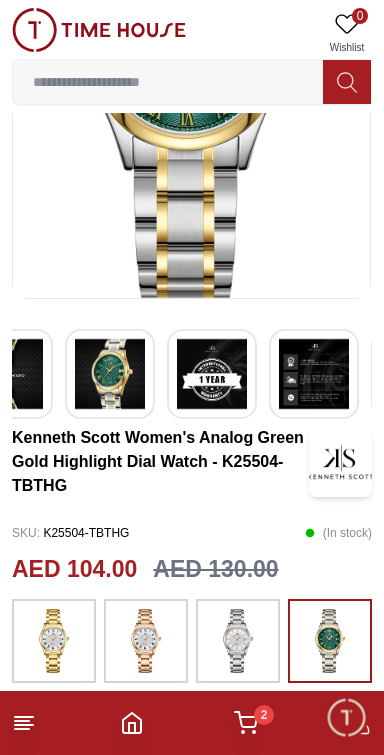 click at bounding box center (212, 374) 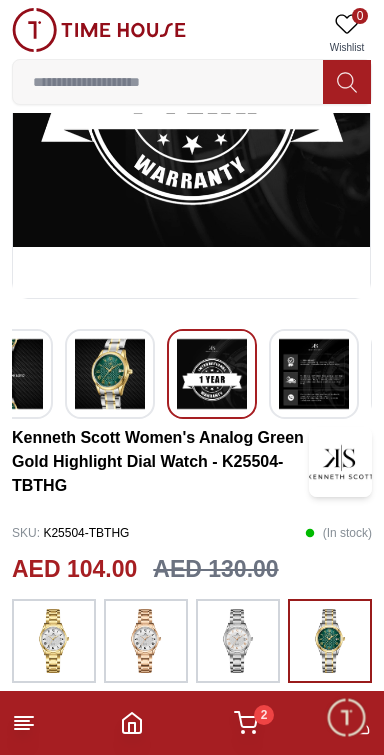 click at bounding box center (212, 374) 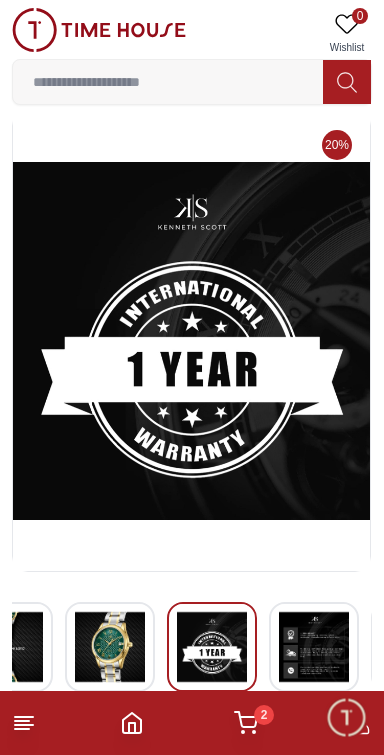 scroll, scrollTop: 0, scrollLeft: 0, axis: both 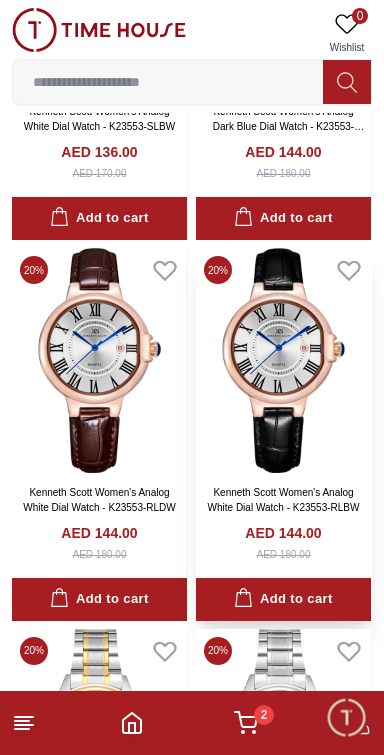 click at bounding box center [283, 360] 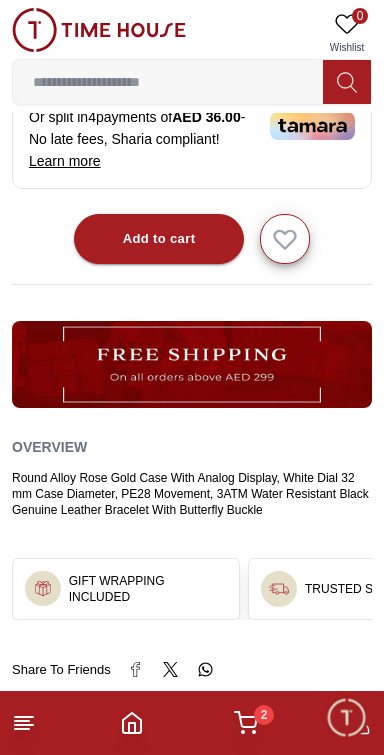 scroll, scrollTop: 1121, scrollLeft: 0, axis: vertical 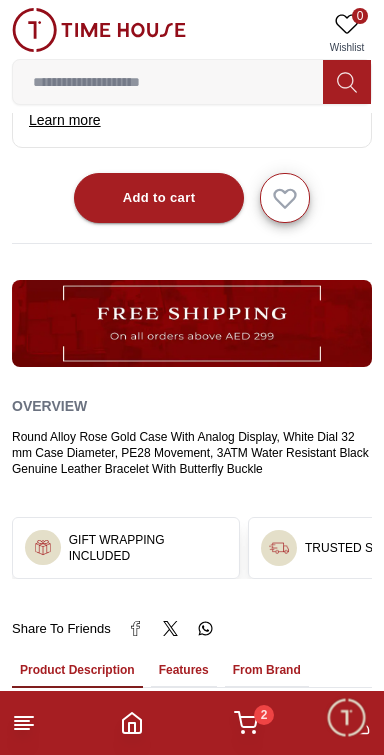 click on "Round Alloy Rose Gold Case With Analog Display, White Dial 32 mm Case Diameter, PE28 Movement, 3ATM Water Resistant Black Genuine Leather  Bracelet With Butterfly Buckle" at bounding box center (192, 453) 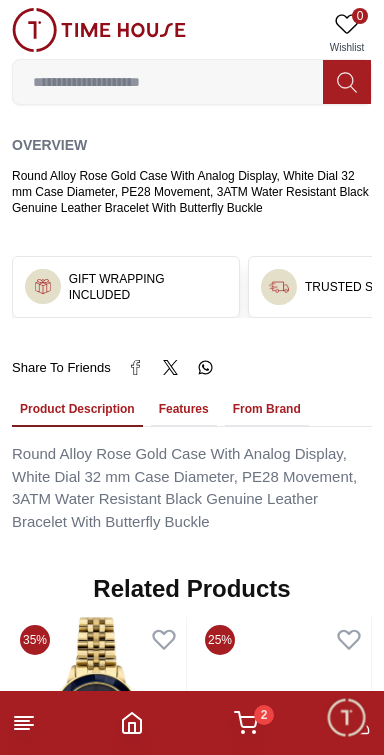 scroll, scrollTop: 1388, scrollLeft: 0, axis: vertical 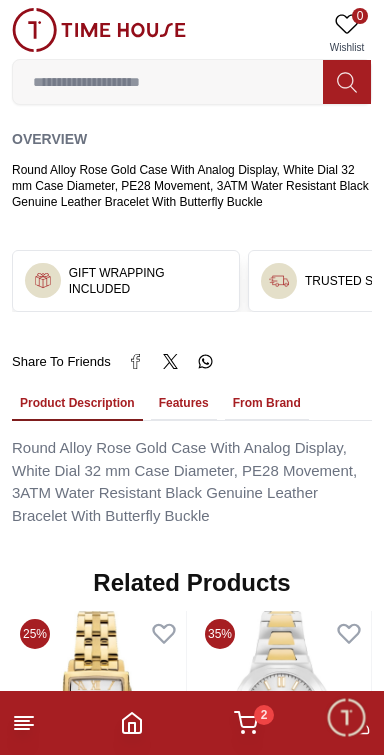 click on "Round Alloy Rose Gold Case With Analog Display, White Dial 32 mm Case Diameter, PE28 Movement, 3ATM Water Resistant Black Genuine Leather  Bracelet With Butterfly Buckle" at bounding box center (192, 482) 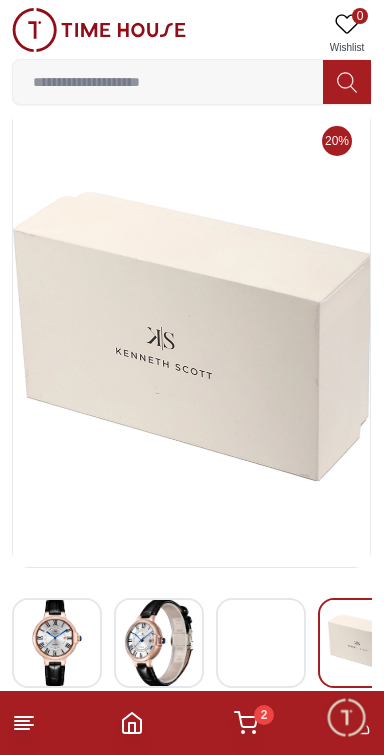 scroll, scrollTop: 25, scrollLeft: 0, axis: vertical 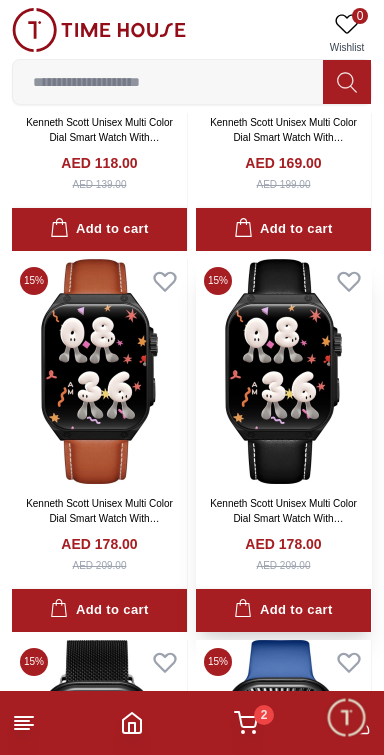 click at bounding box center [283, 371] 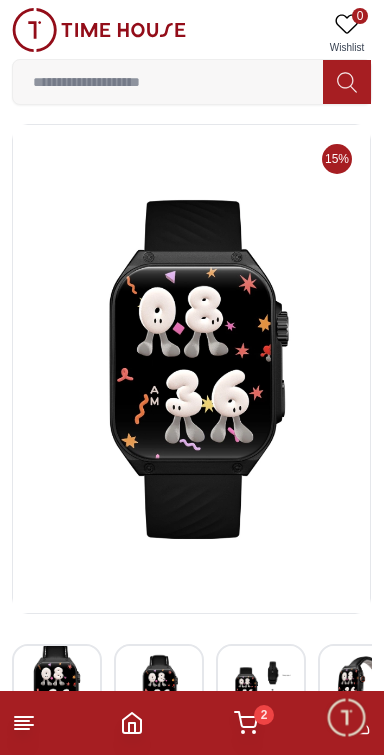 scroll, scrollTop: 0, scrollLeft: 0, axis: both 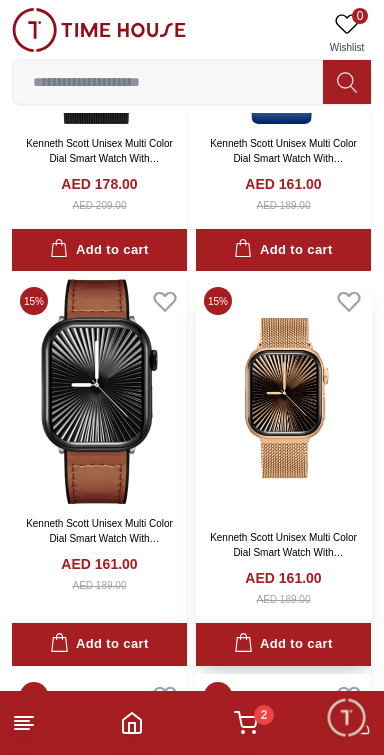 click at bounding box center [283, 398] 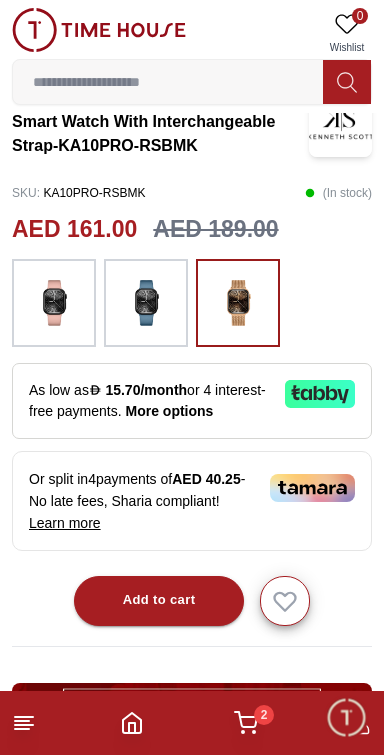 scroll, scrollTop: 681, scrollLeft: 0, axis: vertical 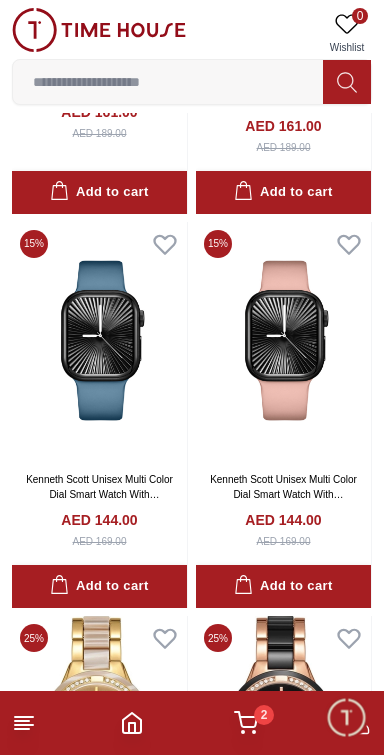 click 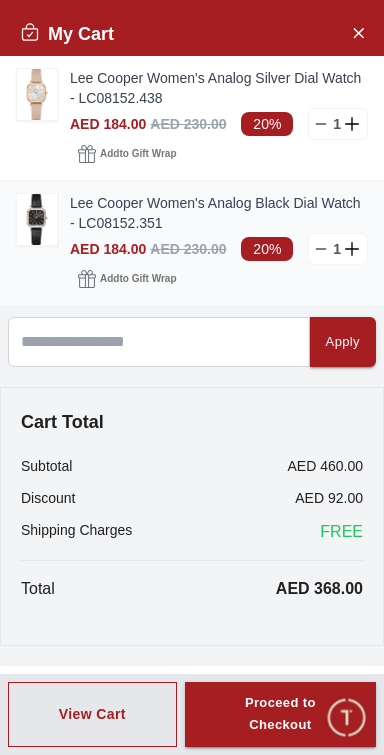 click at bounding box center (37, 219) 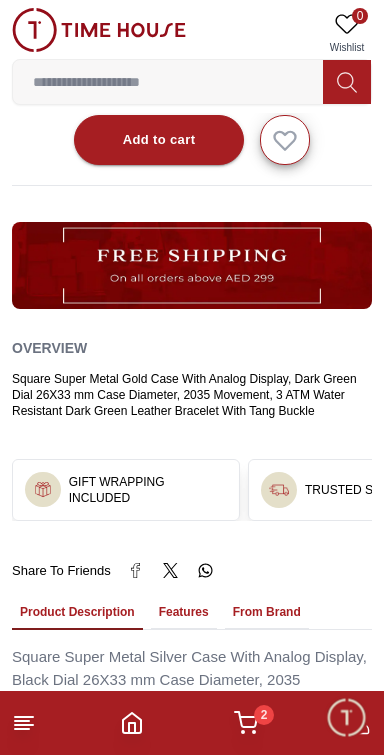 scroll, scrollTop: 1186, scrollLeft: 0, axis: vertical 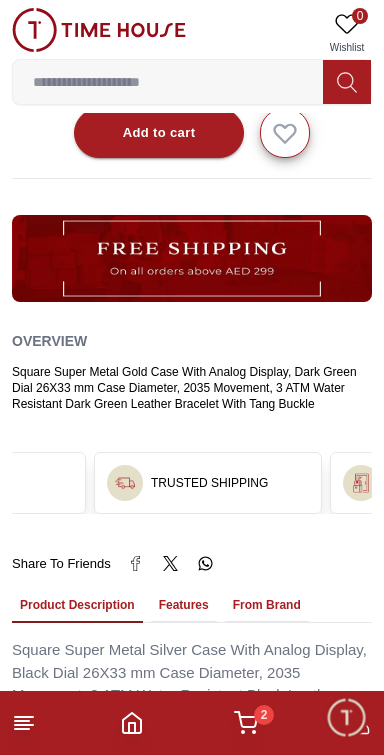 click on "TRUSTED SHIPPING" at bounding box center (209, 483) 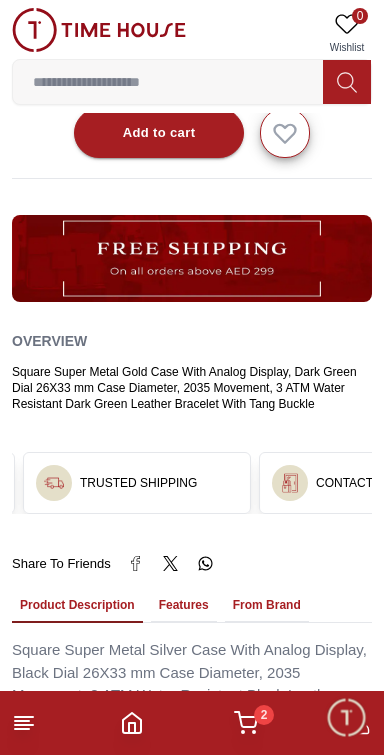 scroll, scrollTop: 0, scrollLeft: 198, axis: horizontal 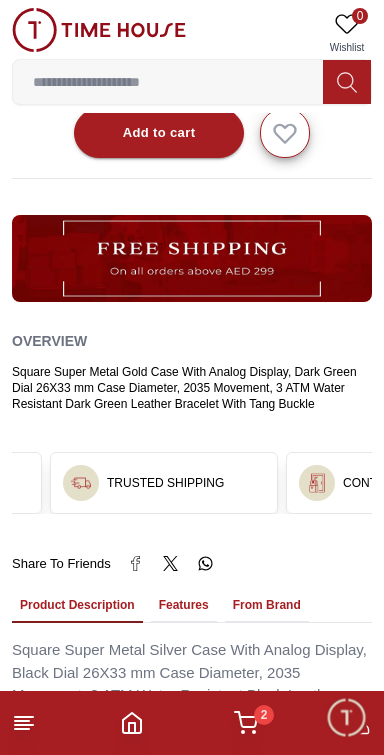 click at bounding box center (81, 483) 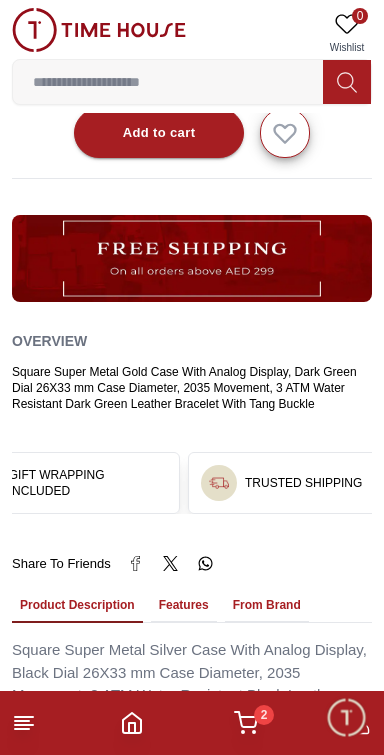 scroll, scrollTop: 0, scrollLeft: 0, axis: both 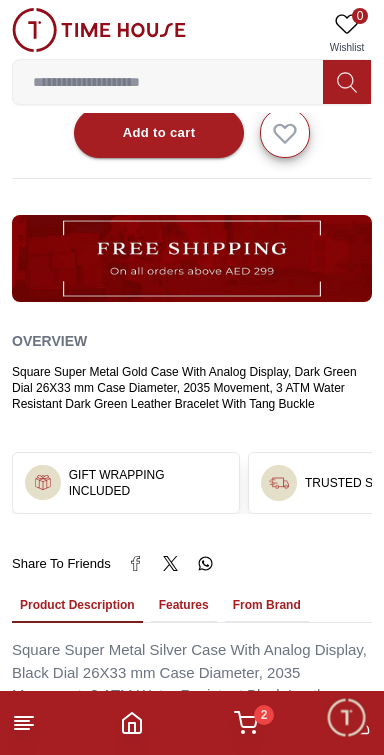 click on "GIFT WRAPPING INCLUDED" at bounding box center [148, 483] 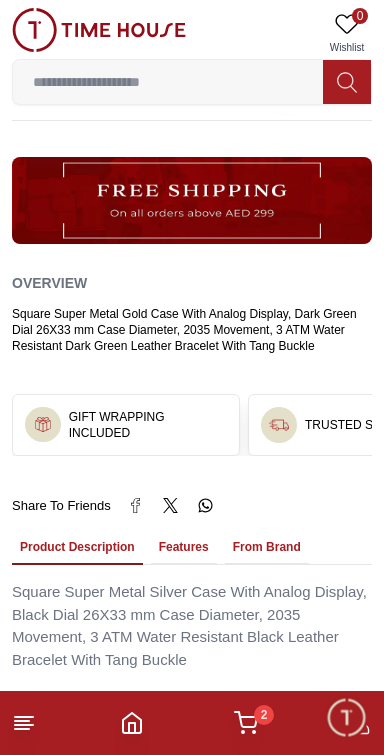 scroll, scrollTop: 1249, scrollLeft: 0, axis: vertical 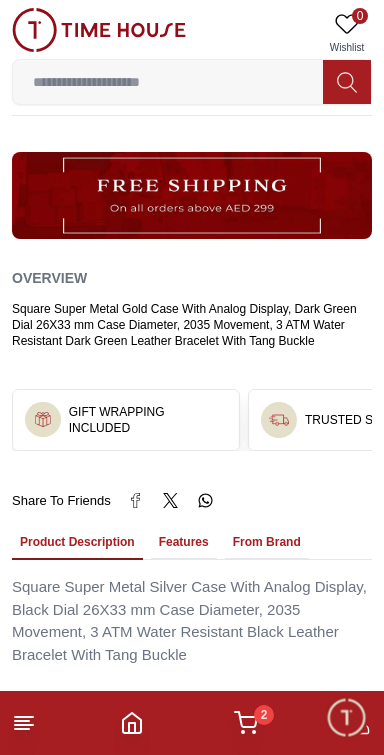 click on "Features" at bounding box center (184, 543) 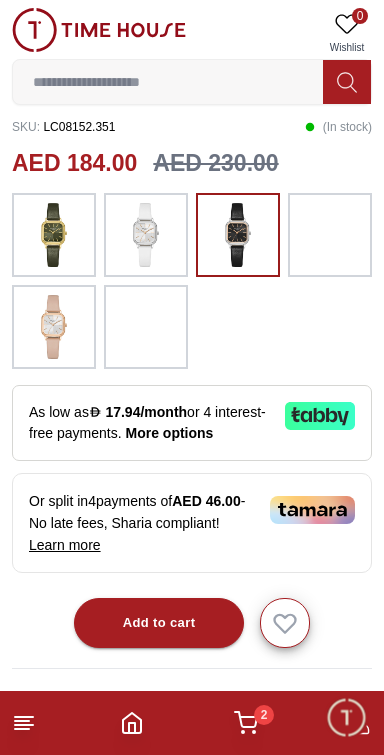 scroll, scrollTop: 697, scrollLeft: 0, axis: vertical 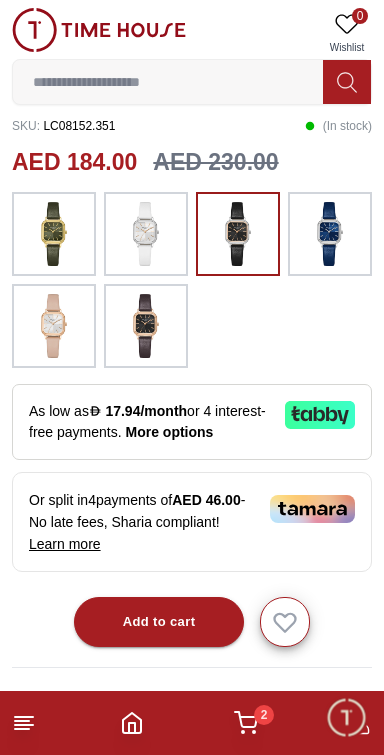 click on "2" at bounding box center [264, 715] 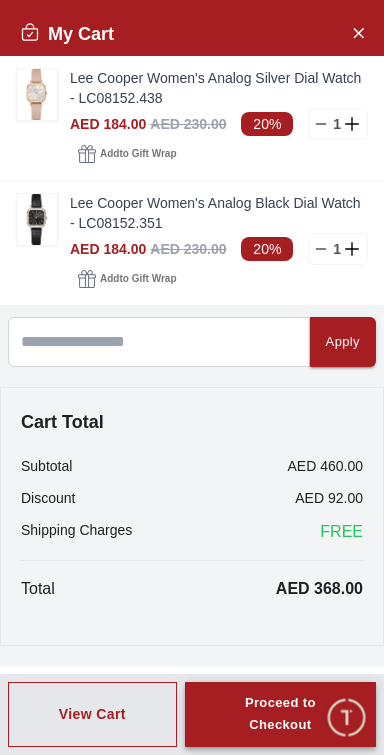 click on "Proceed to Checkout" at bounding box center (280, 715) 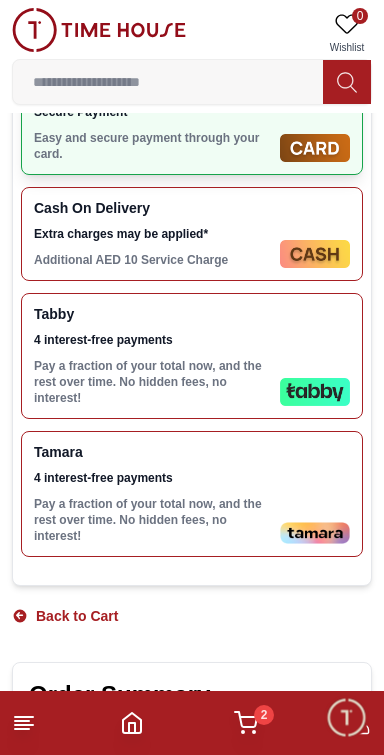 scroll, scrollTop: 0, scrollLeft: 0, axis: both 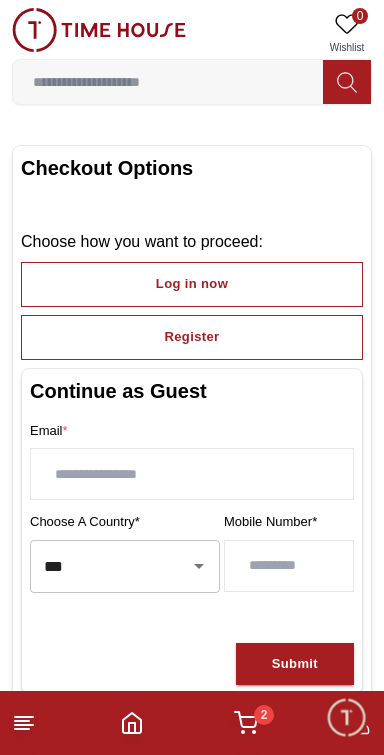 click at bounding box center [289, 566] 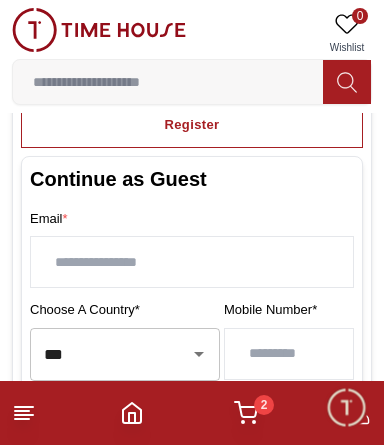 scroll, scrollTop: 339, scrollLeft: 0, axis: vertical 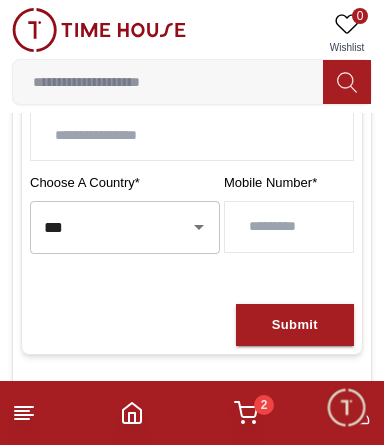 type on "*********" 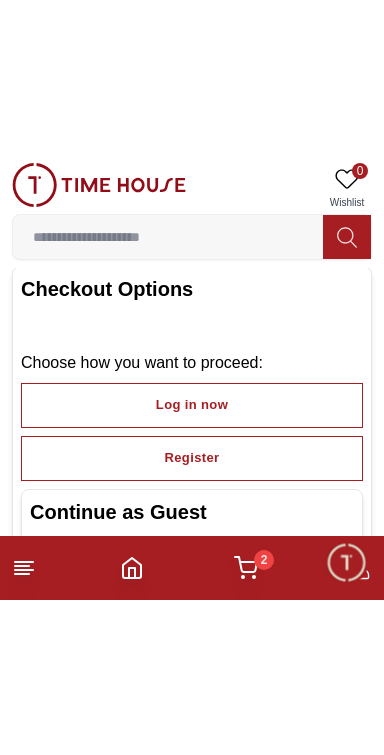 scroll, scrollTop: 0, scrollLeft: 0, axis: both 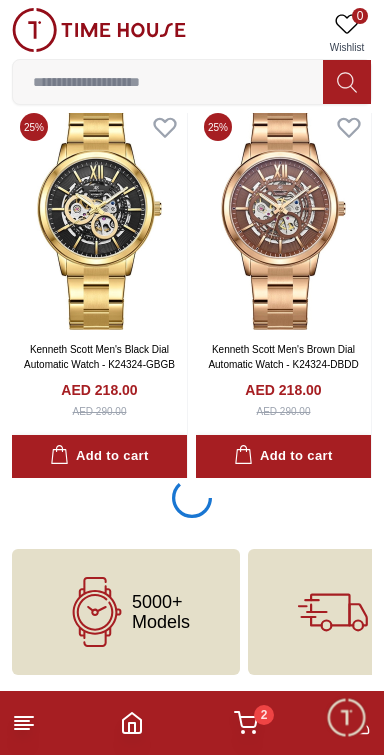 click on "5000+ Models" at bounding box center (161, 612) 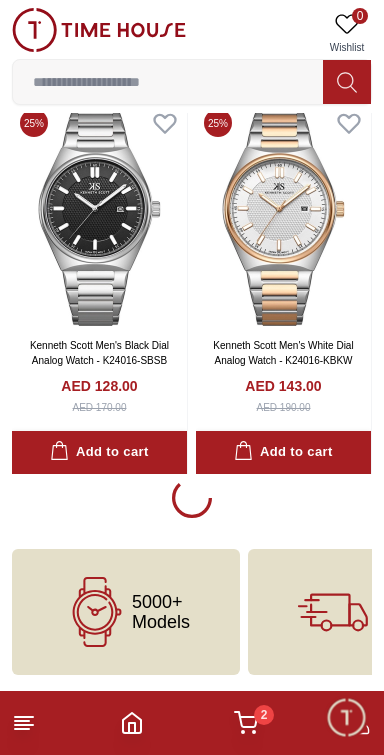 scroll, scrollTop: 26956, scrollLeft: 0, axis: vertical 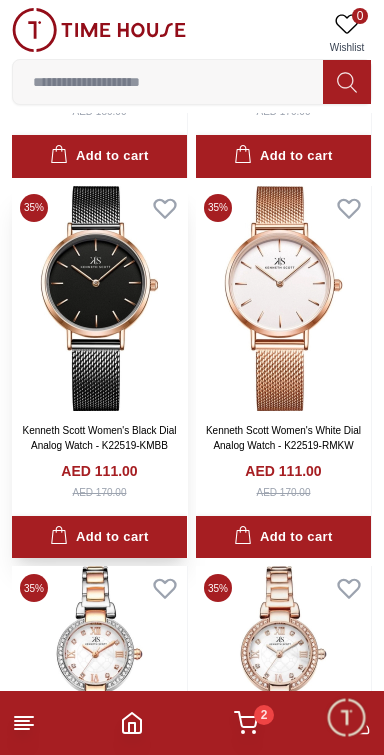 click at bounding box center (99, 298) 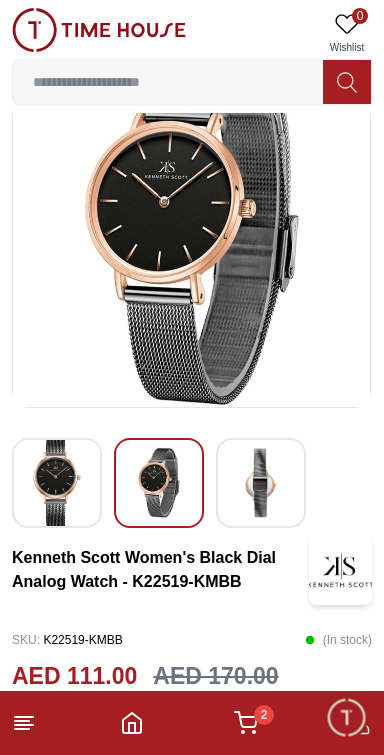 scroll, scrollTop: 82, scrollLeft: 0, axis: vertical 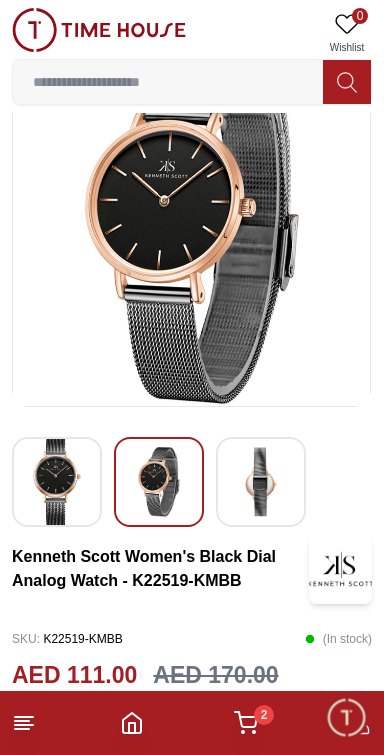 click on "Kenneth Scott Women's Black Dial Analog Watch - K22519-KMBB" at bounding box center [160, 569] 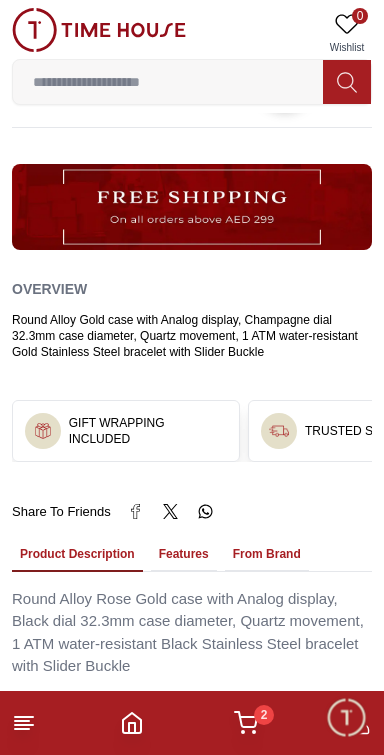 scroll, scrollTop: 1044, scrollLeft: 0, axis: vertical 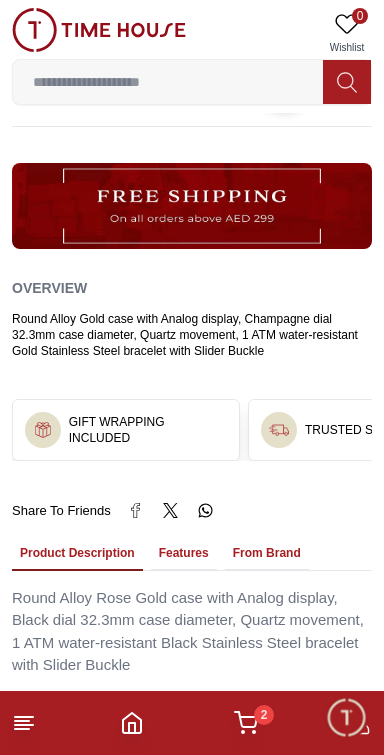 click on "Round Alloy Gold case with Analog display, Champagne dial
32.3mm case diameter, Quartz movement, 1 ATM water-resistant
Gold Stainless Steel bracelet with Slider Buckle" at bounding box center [192, 335] 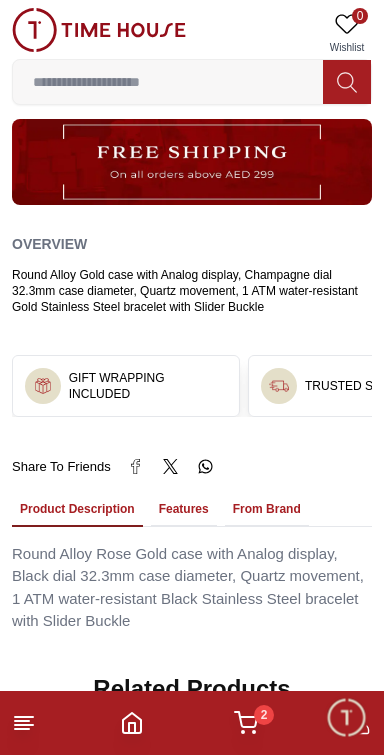 scroll, scrollTop: 0, scrollLeft: 0, axis: both 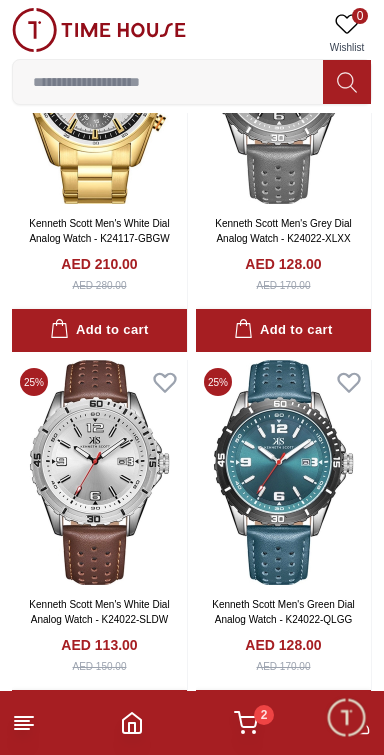 click on "2" at bounding box center [192, 723] 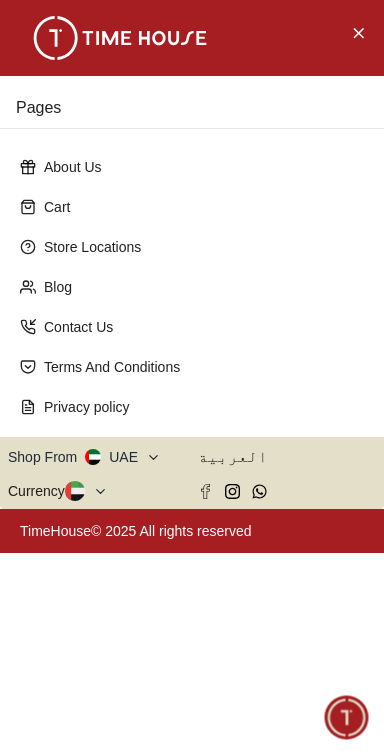 scroll, scrollTop: 19330, scrollLeft: 0, axis: vertical 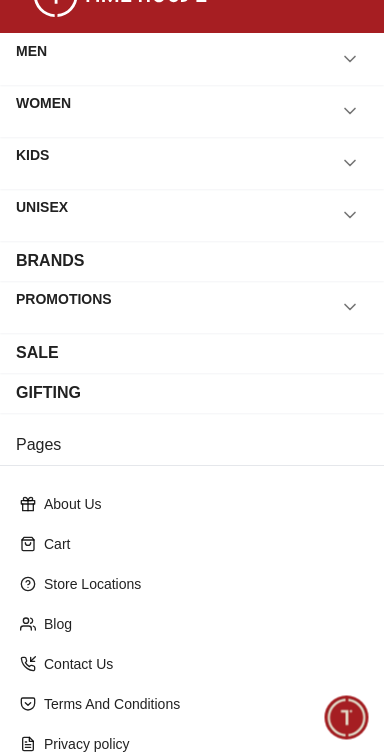 click on "BRANDS" at bounding box center [192, 261] 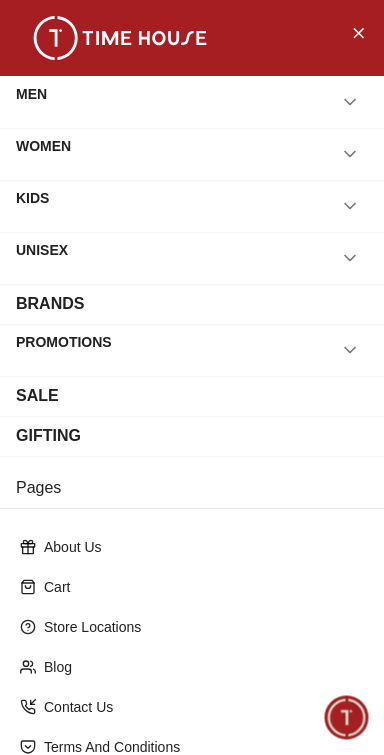 click on "WOMEN" at bounding box center [192, 154] 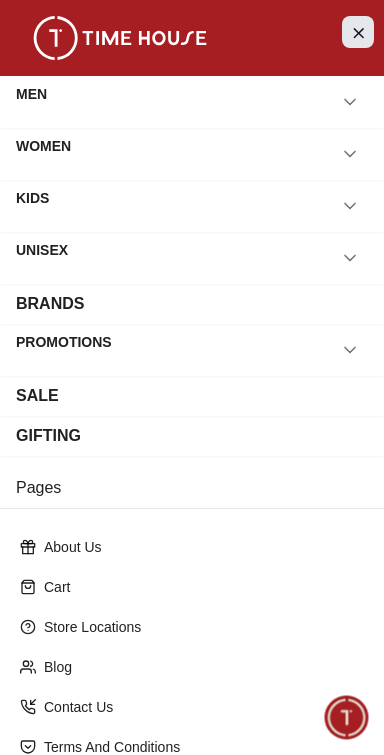 click 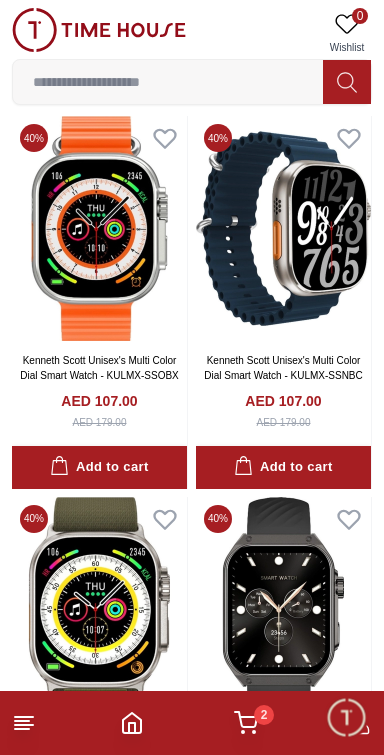 scroll, scrollTop: 17775, scrollLeft: 0, axis: vertical 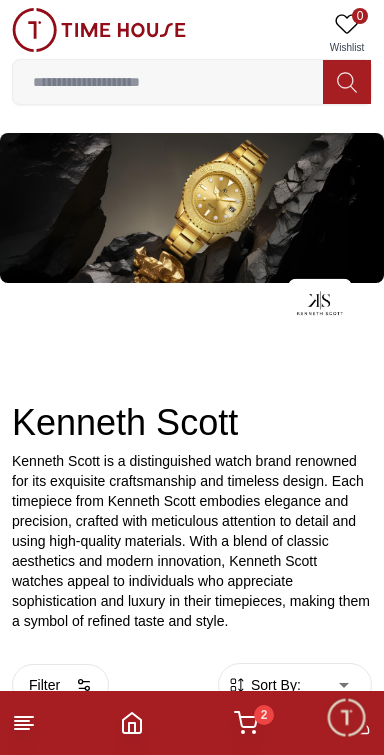 click at bounding box center [346, 717] 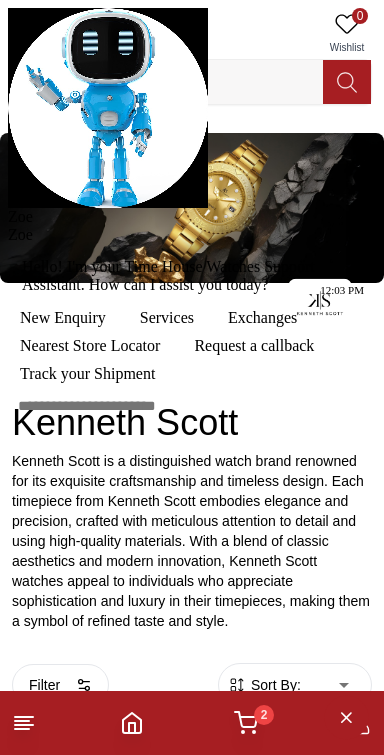 click at bounding box center [8, 226] 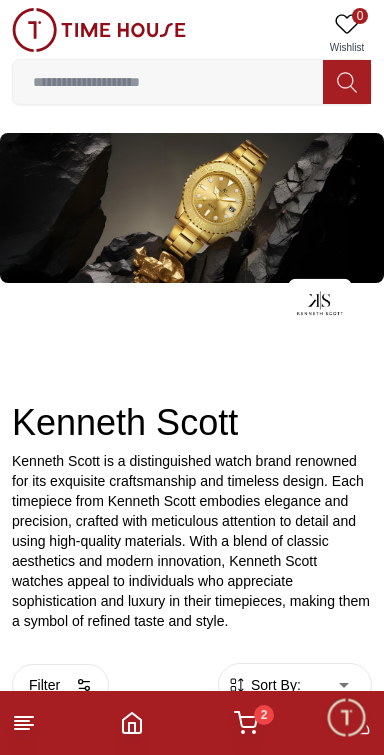 scroll, scrollTop: 3403, scrollLeft: 0, axis: vertical 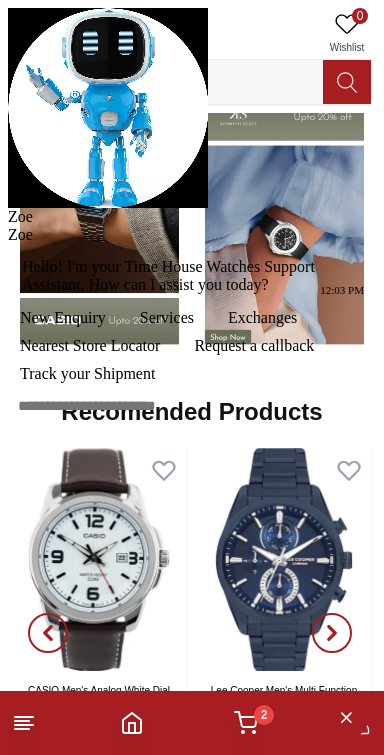 click at bounding box center [8, 226] 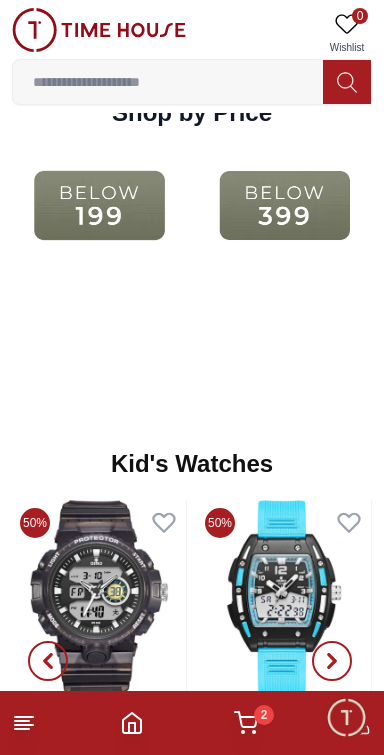scroll, scrollTop: 2391, scrollLeft: 0, axis: vertical 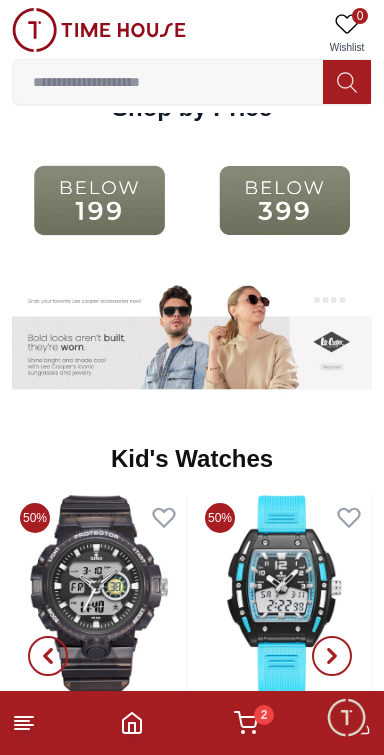click at bounding box center [99, 200] 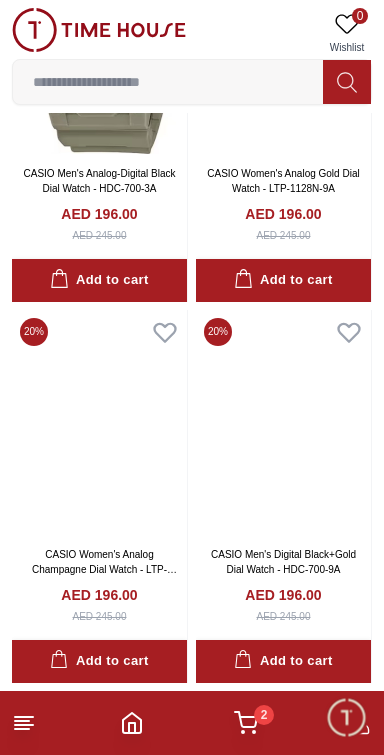 scroll, scrollTop: 1844, scrollLeft: 0, axis: vertical 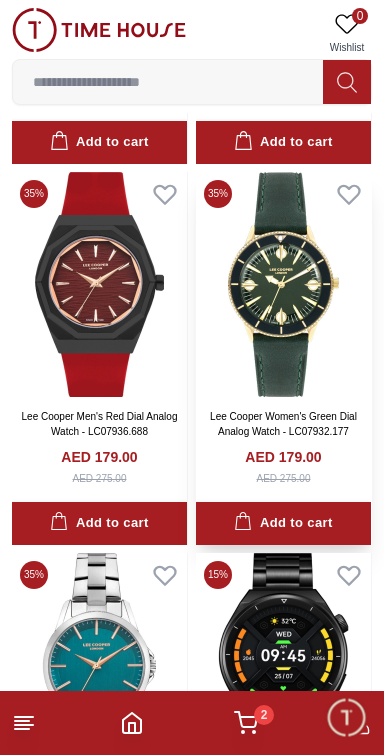 click at bounding box center [283, 284] 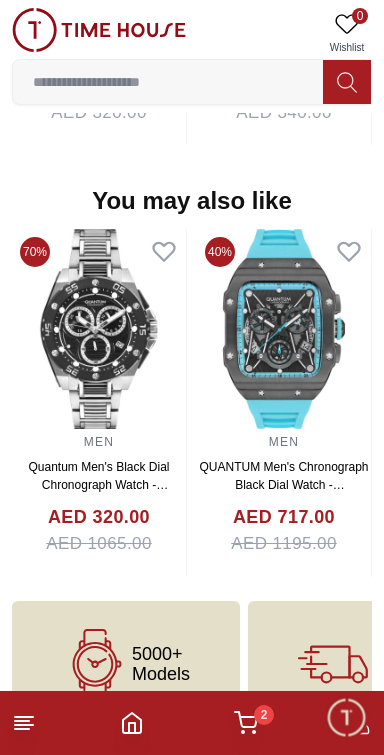 scroll, scrollTop: 2014, scrollLeft: 0, axis: vertical 